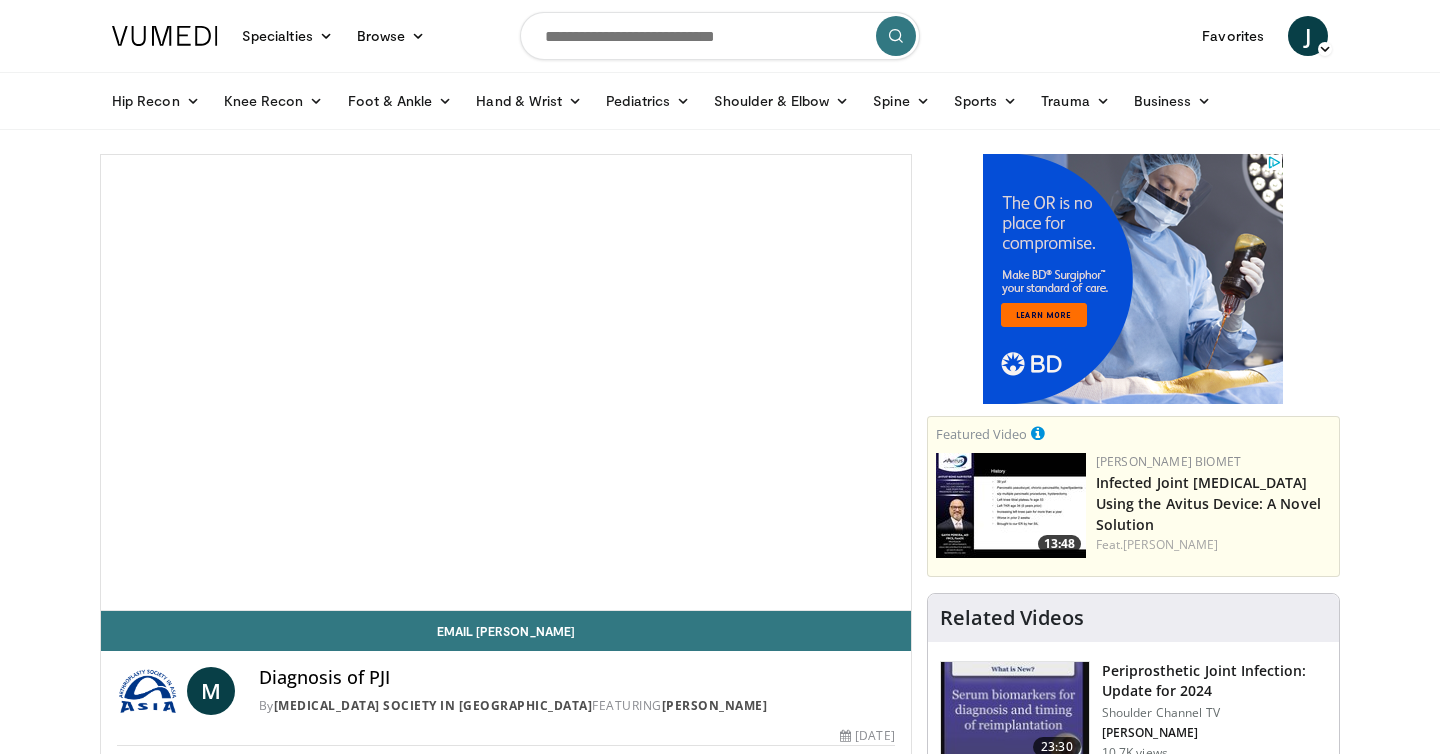 scroll, scrollTop: 0, scrollLeft: 0, axis: both 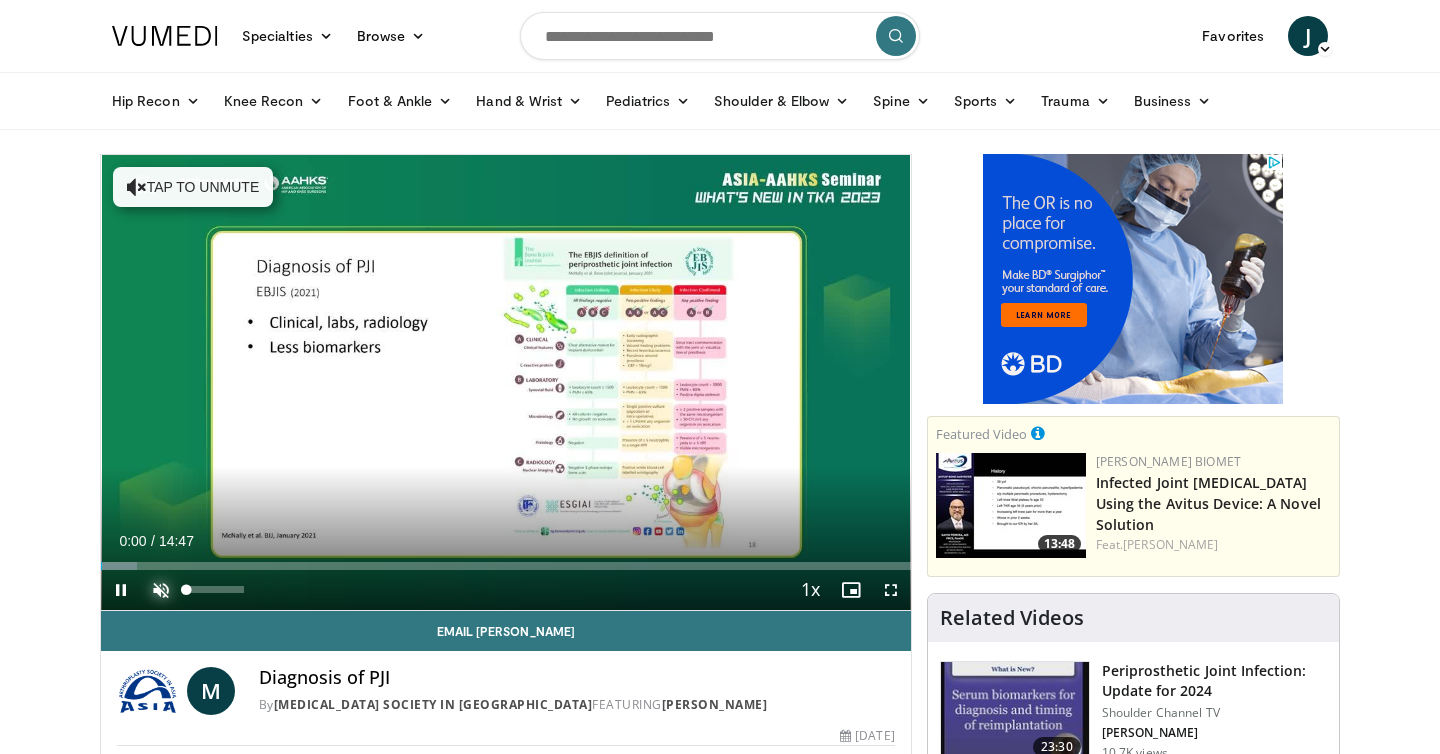 click at bounding box center (161, 590) 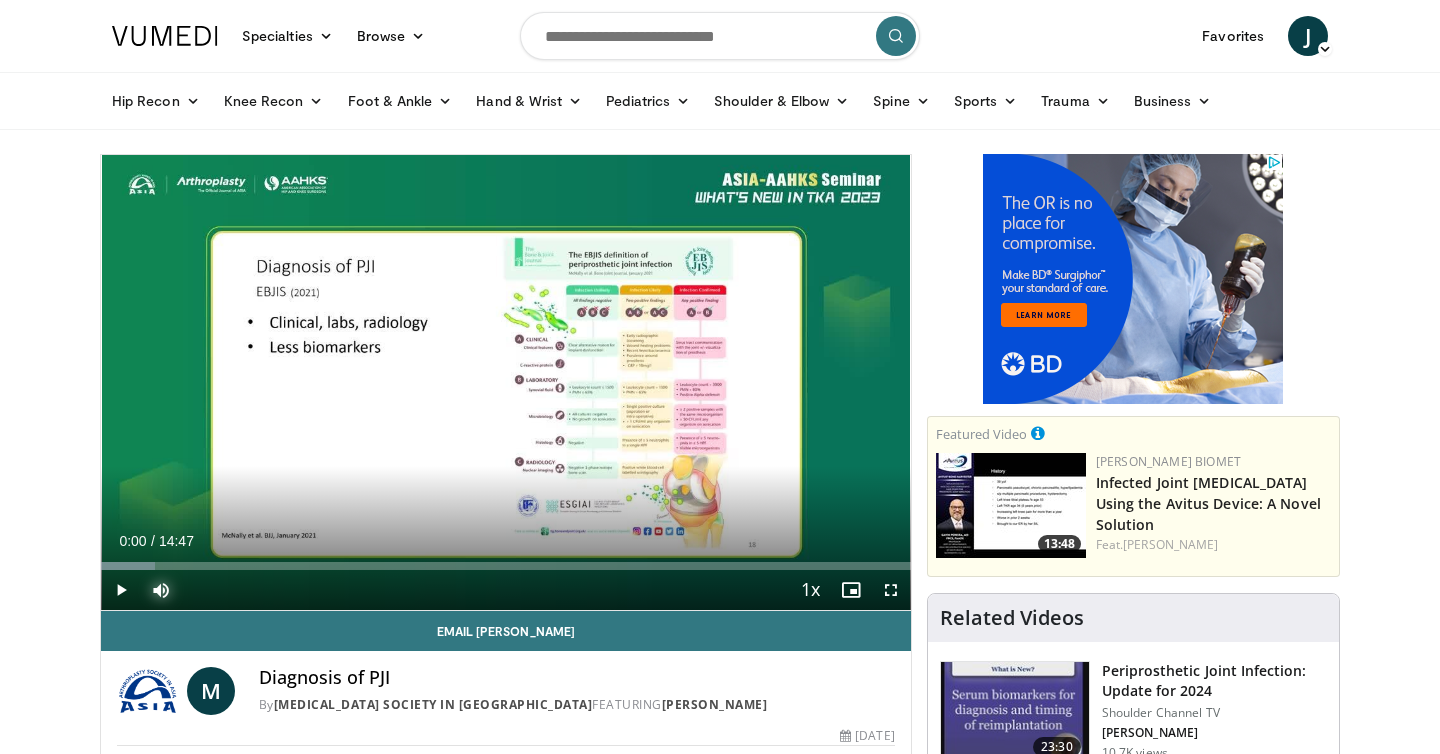 drag, startPoint x: 110, startPoint y: 561, endPoint x: 87, endPoint y: 569, distance: 24.351591 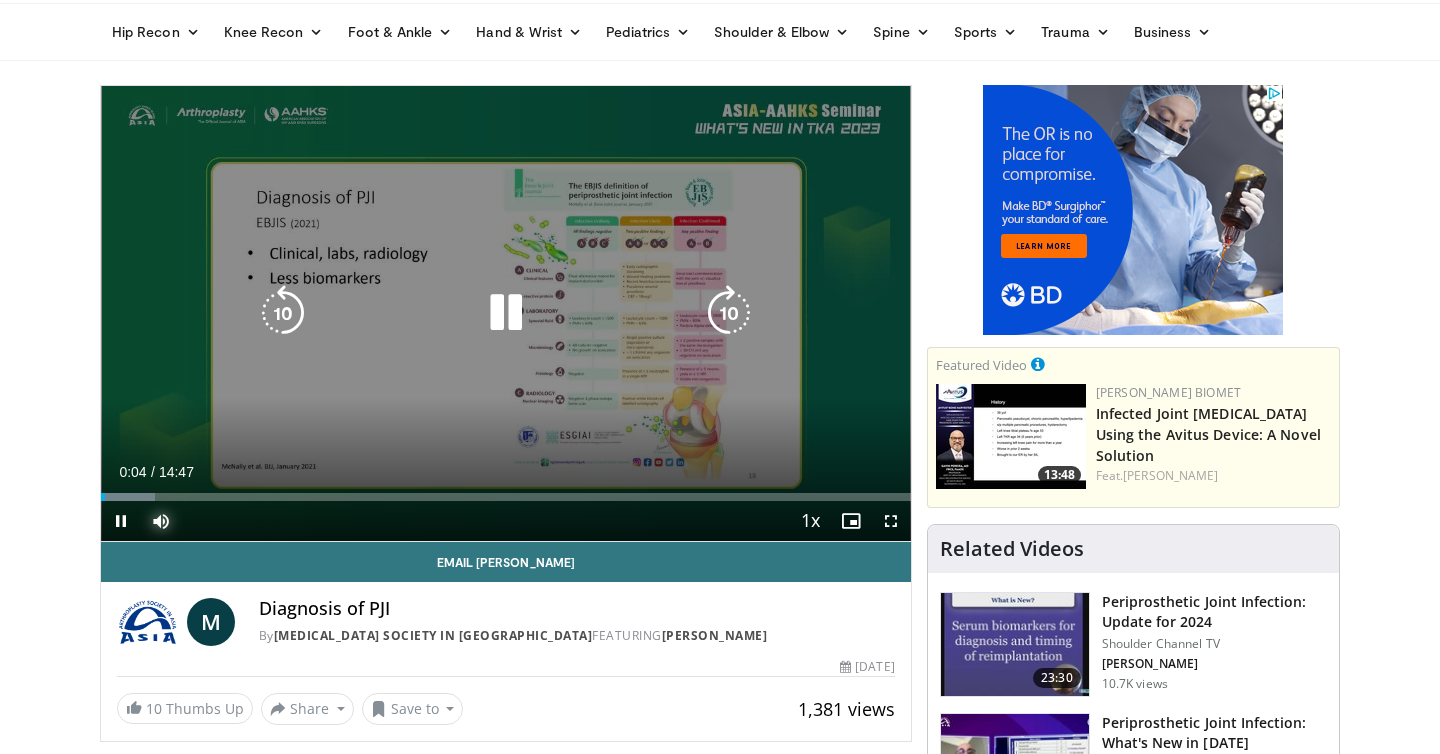 scroll, scrollTop: 0, scrollLeft: 0, axis: both 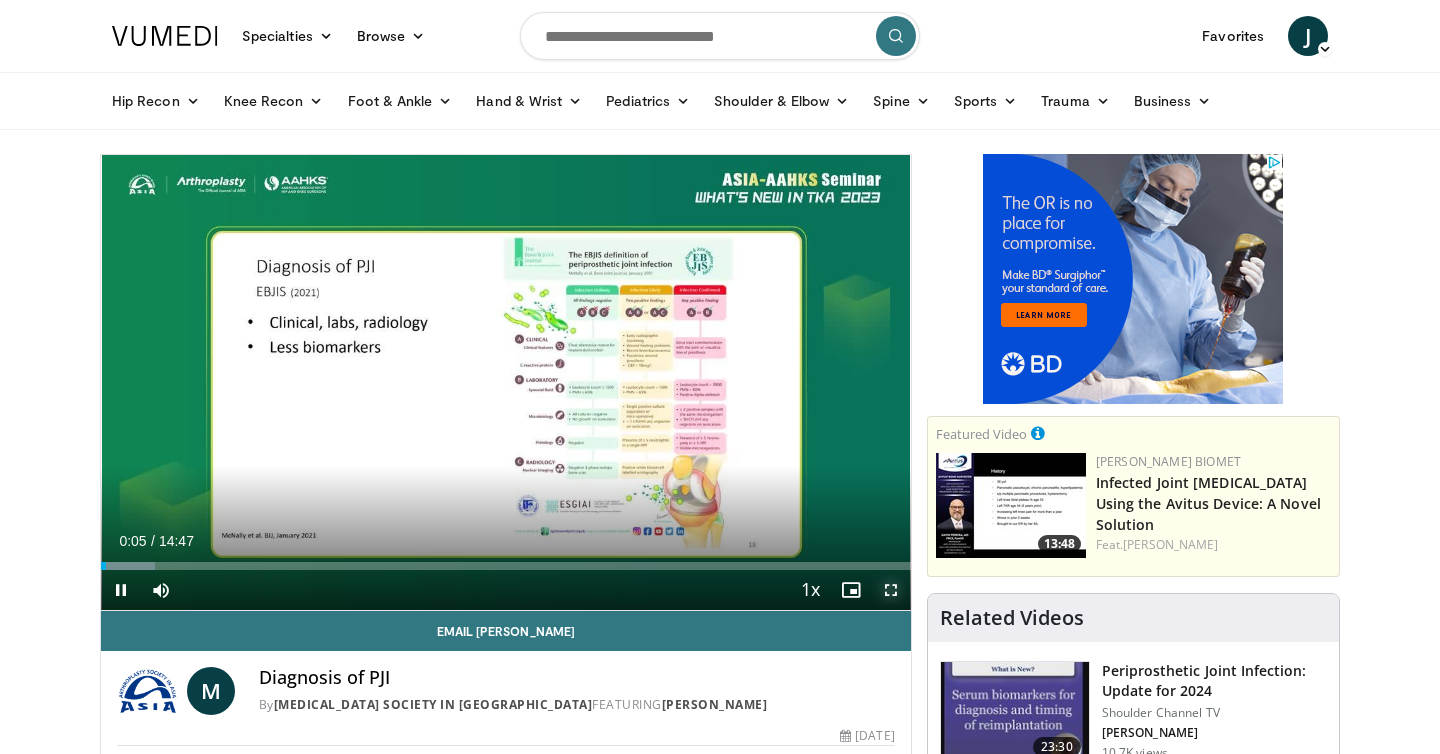 click at bounding box center [891, 590] 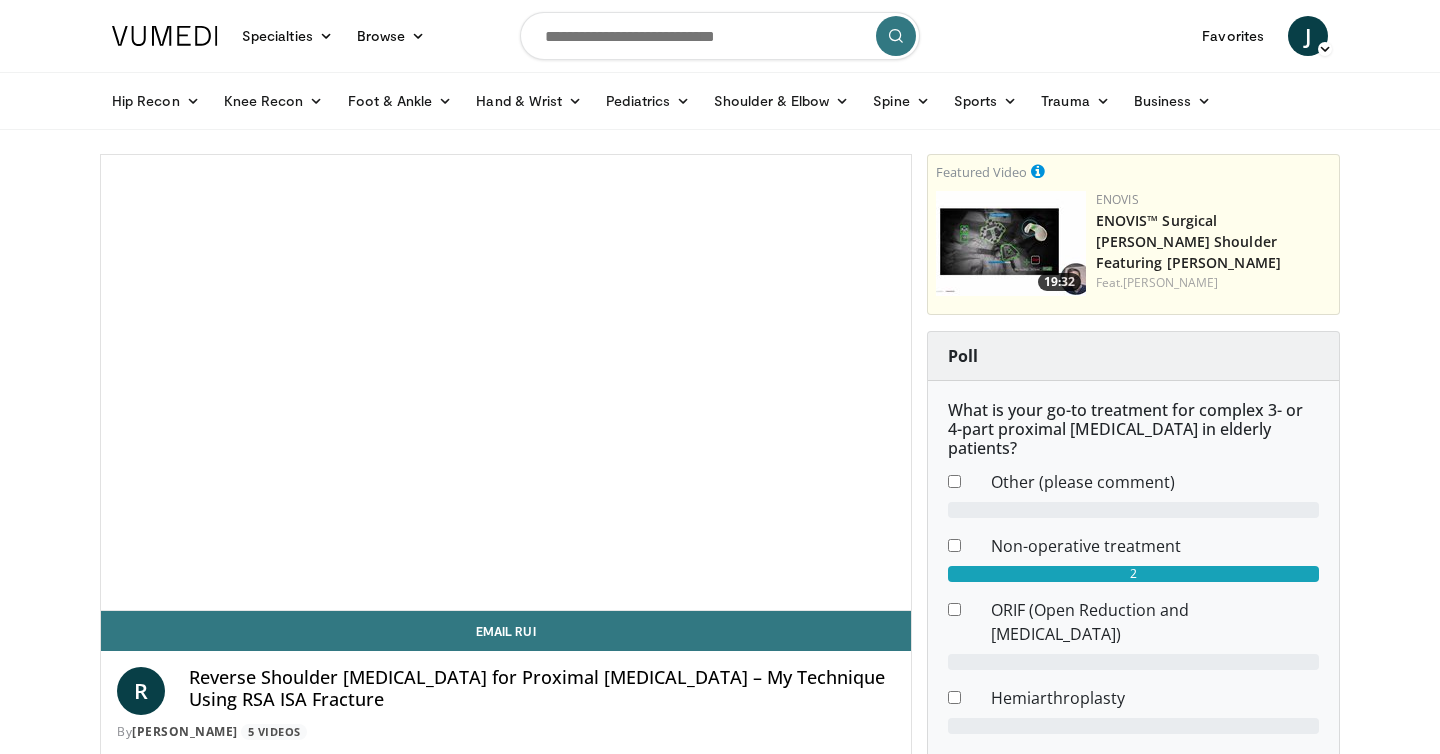 scroll, scrollTop: 0, scrollLeft: 0, axis: both 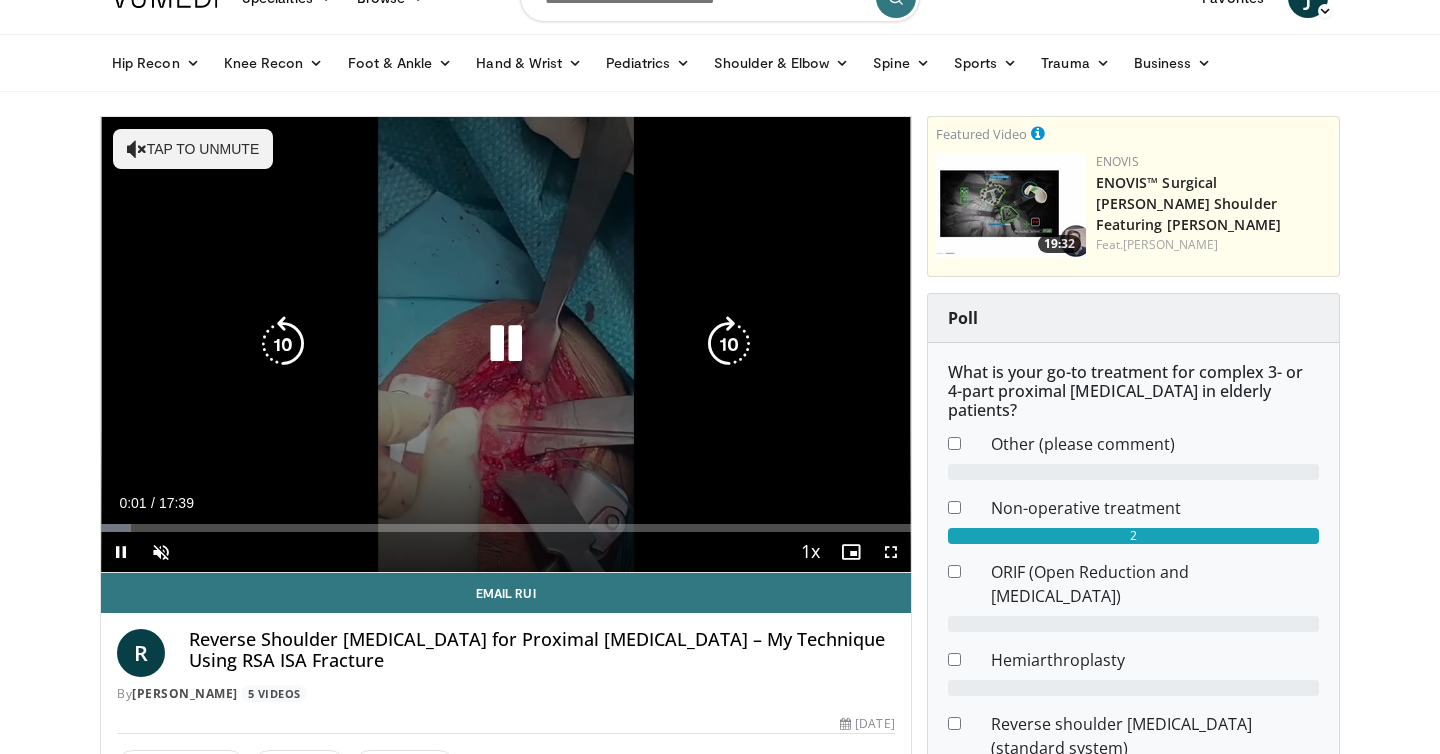 click on "Tap to unmute" at bounding box center (193, 149) 